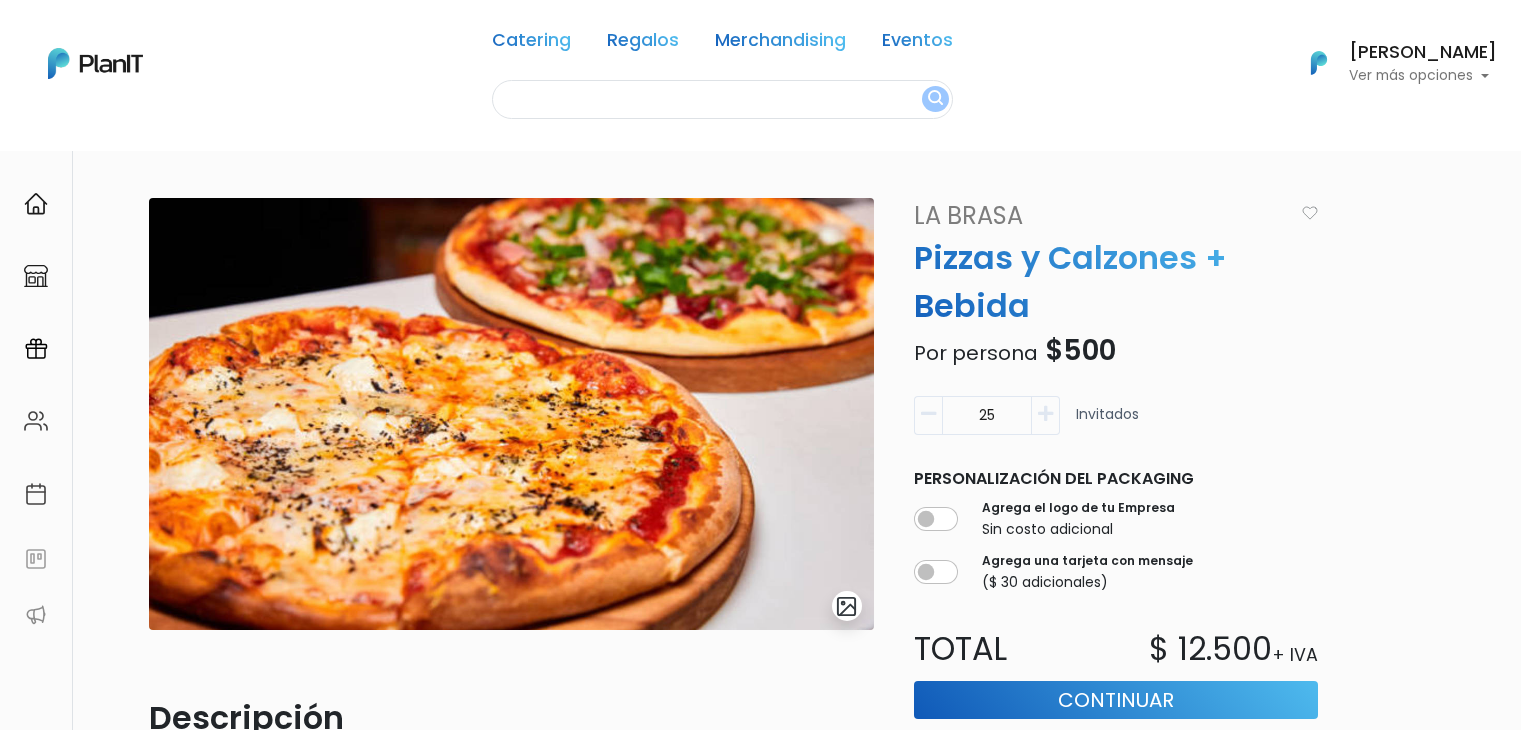 scroll, scrollTop: 0, scrollLeft: 0, axis: both 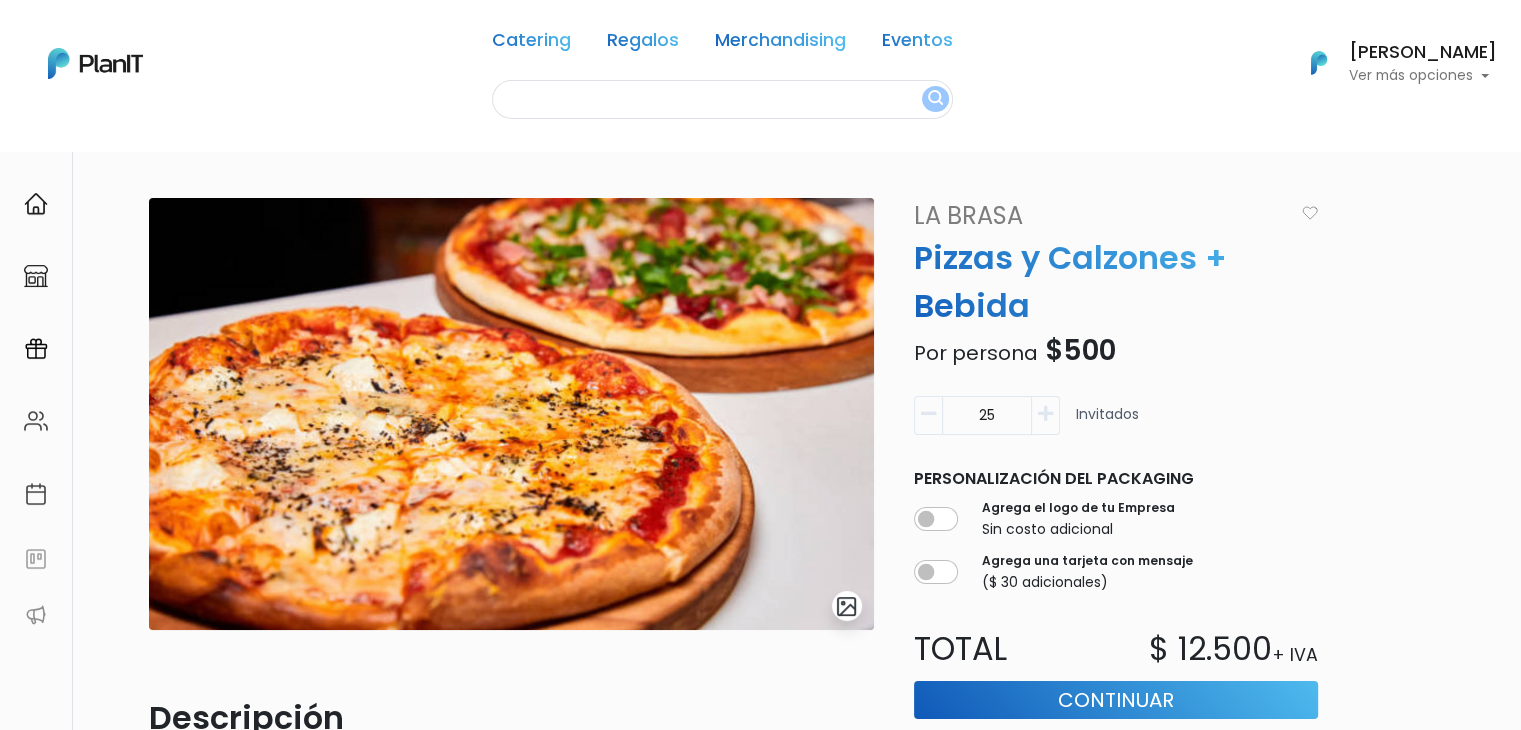 click at bounding box center (722, 99) 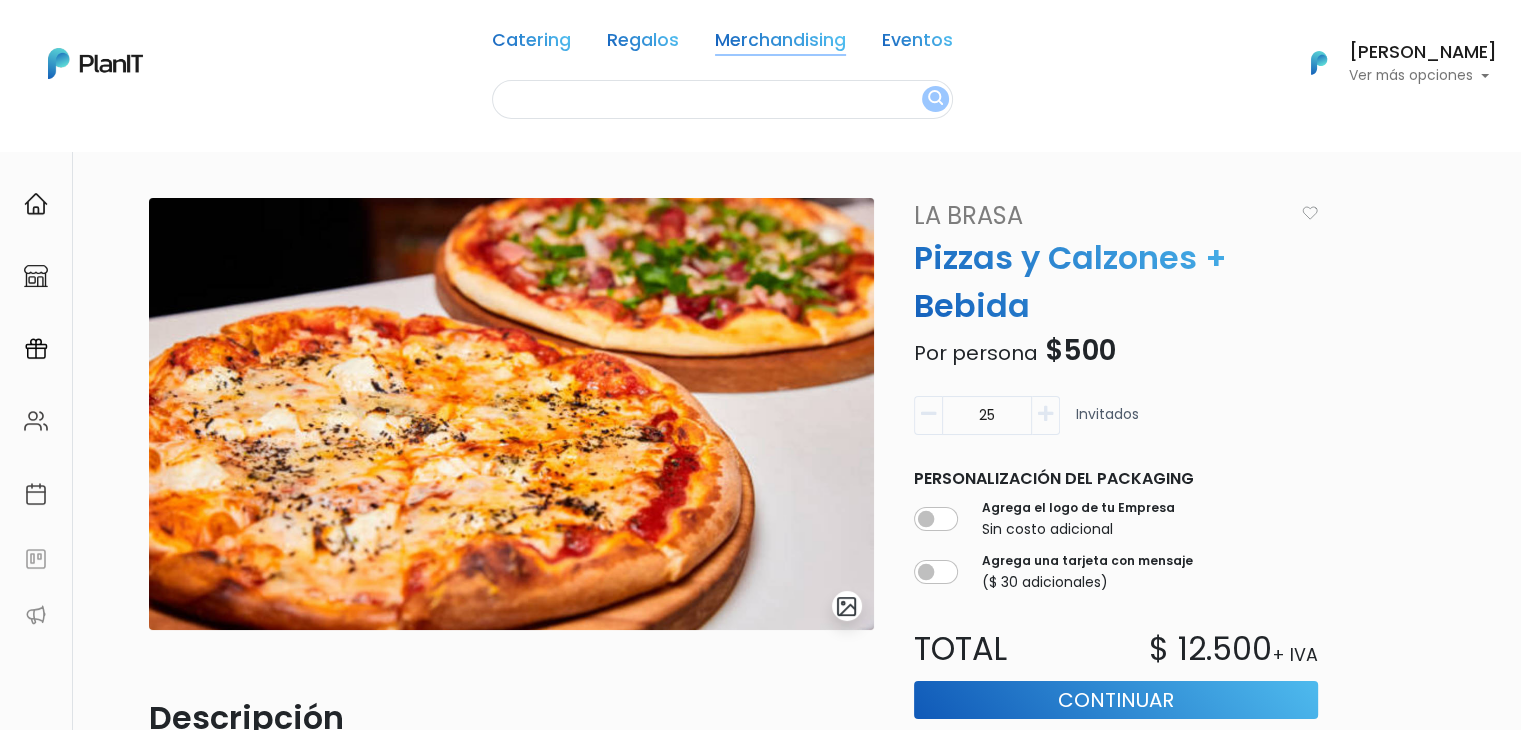 click on "Merchandising" at bounding box center [780, 44] 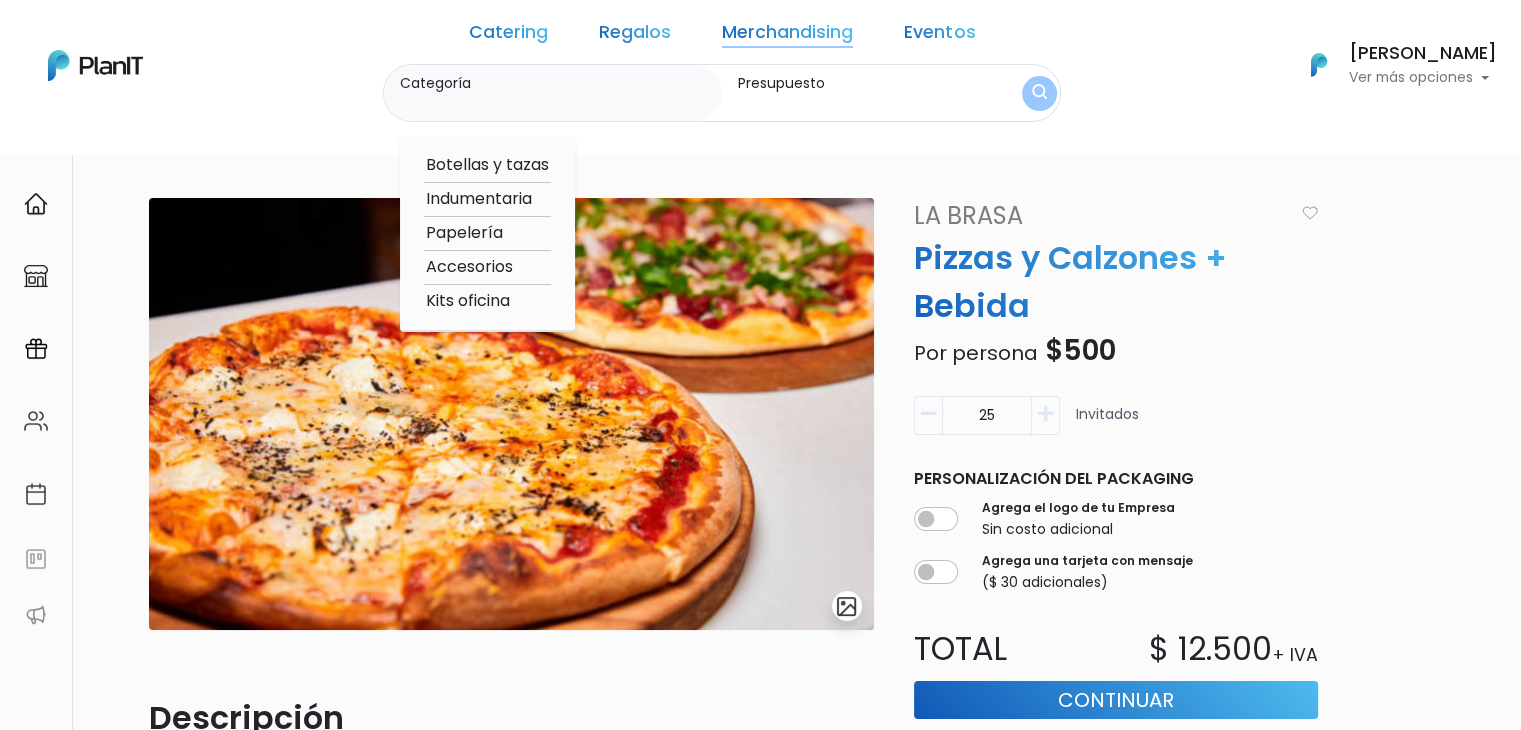 click on "Kits oficina" at bounding box center (487, 301) 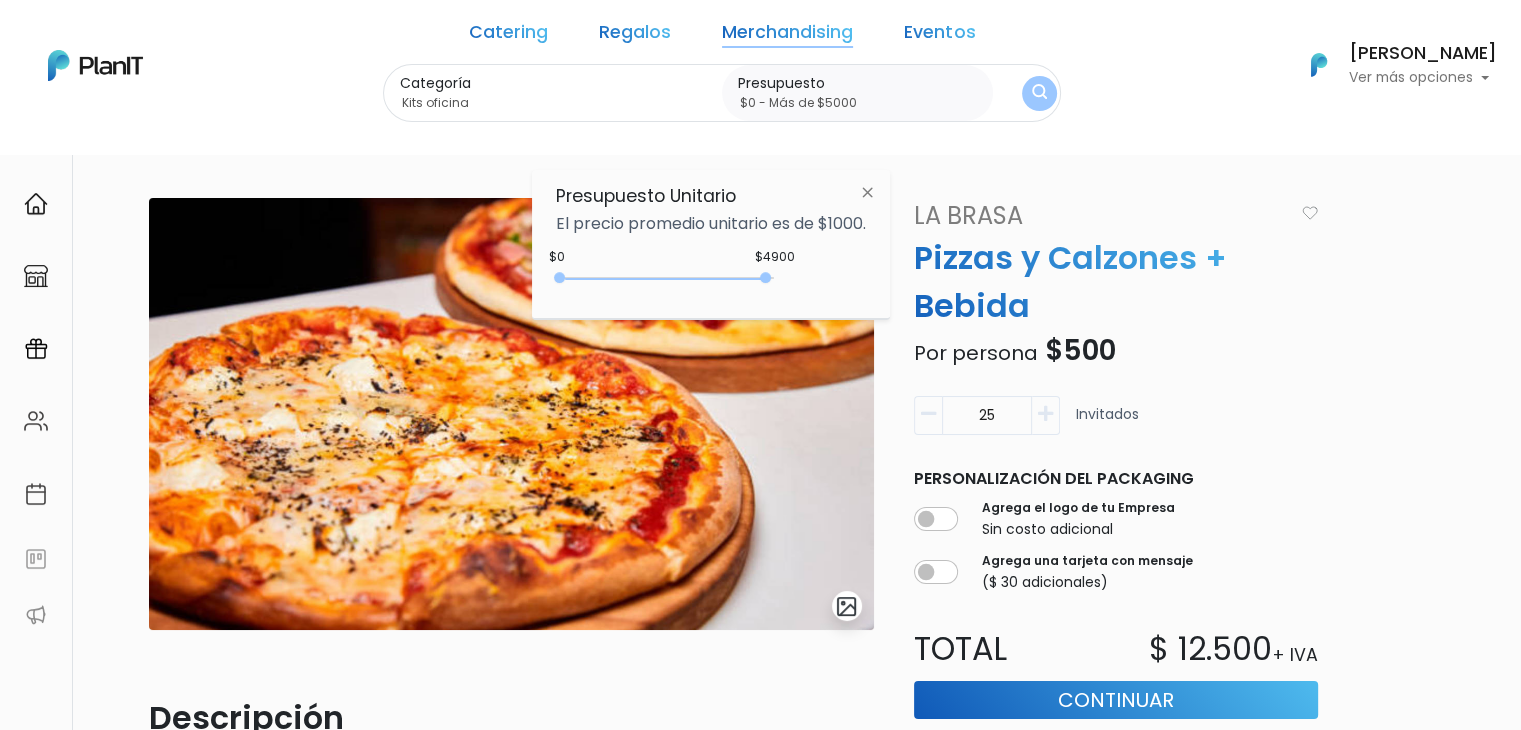 type on "$0 - Más de $5000" 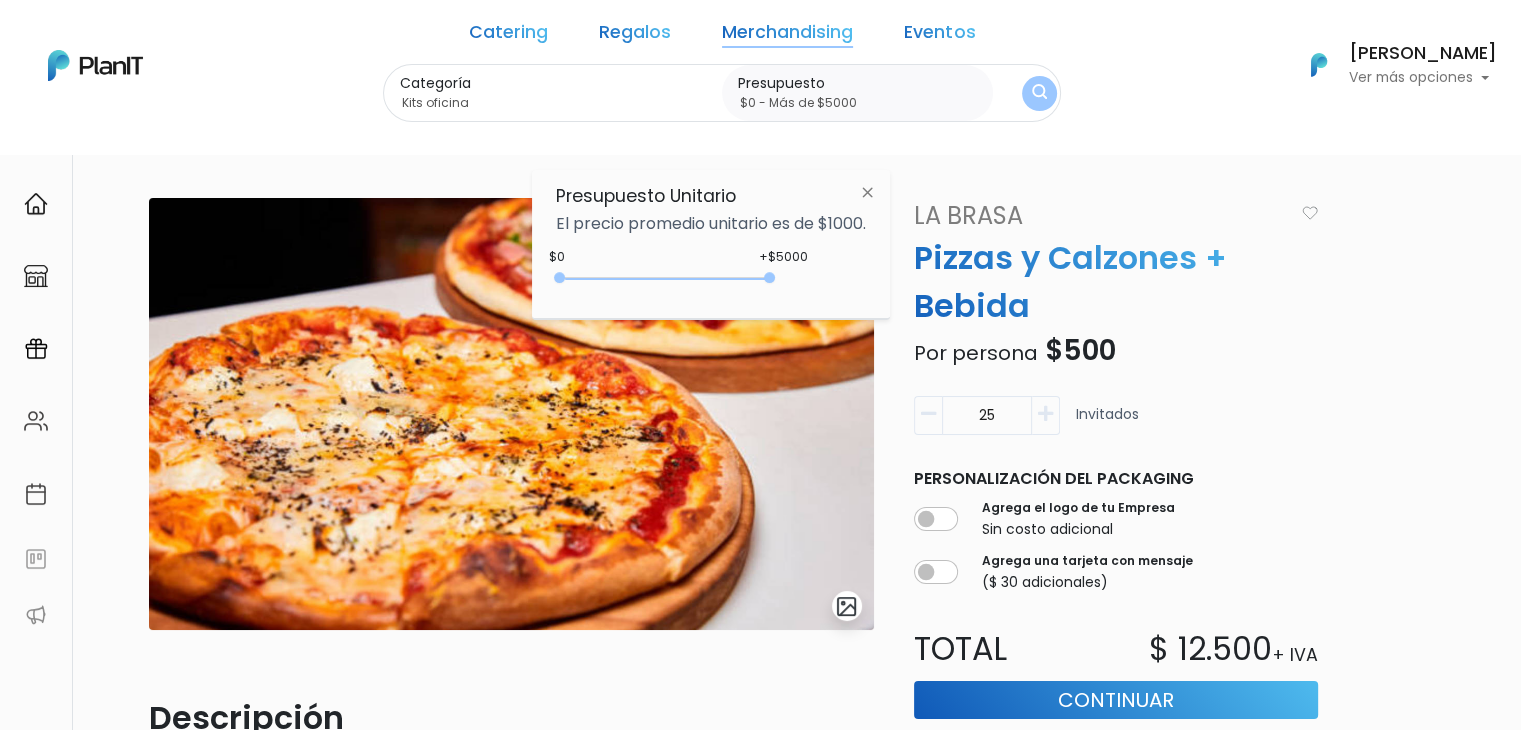drag, startPoint x: 594, startPoint y: 275, endPoint x: 806, endPoint y: 277, distance: 212.00943 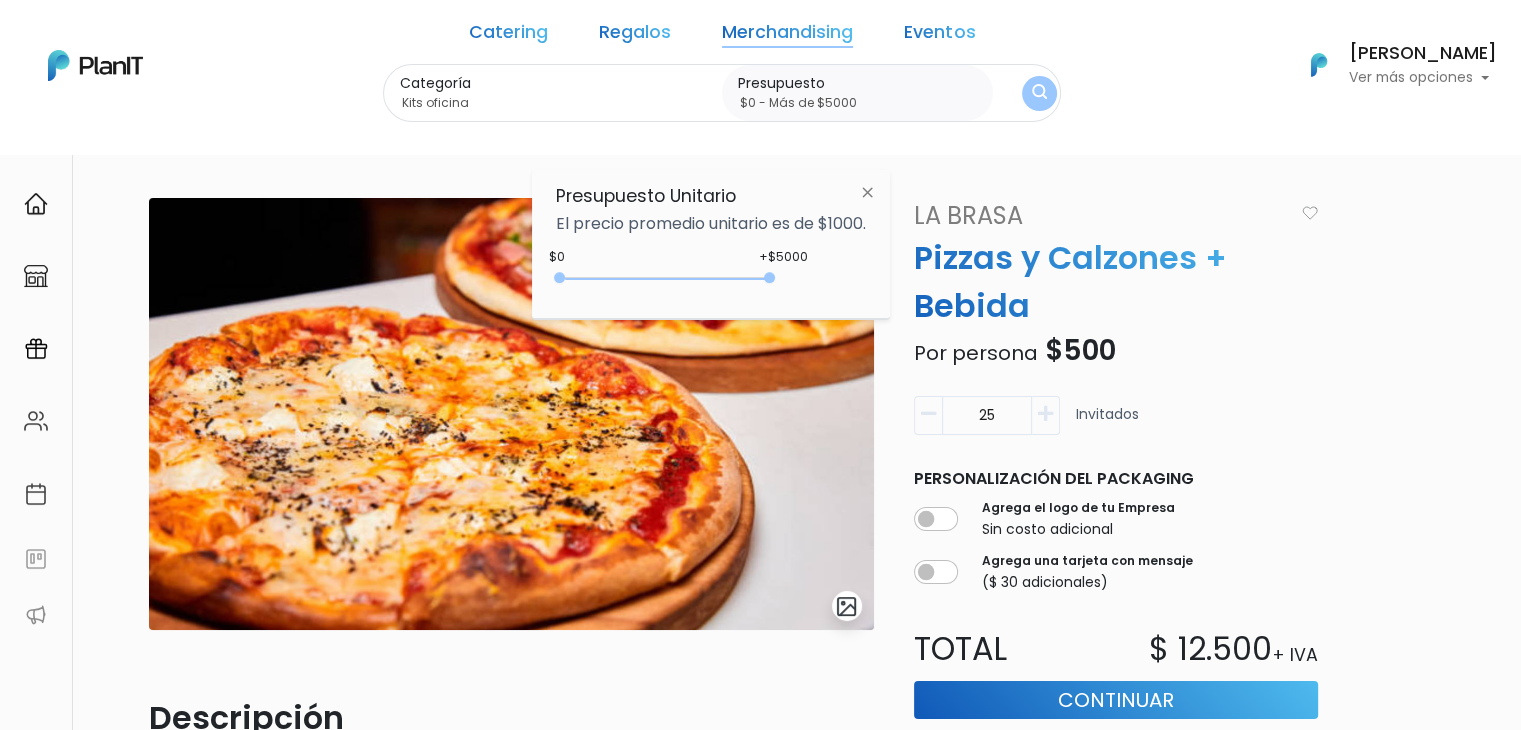 click at bounding box center (1039, 93) 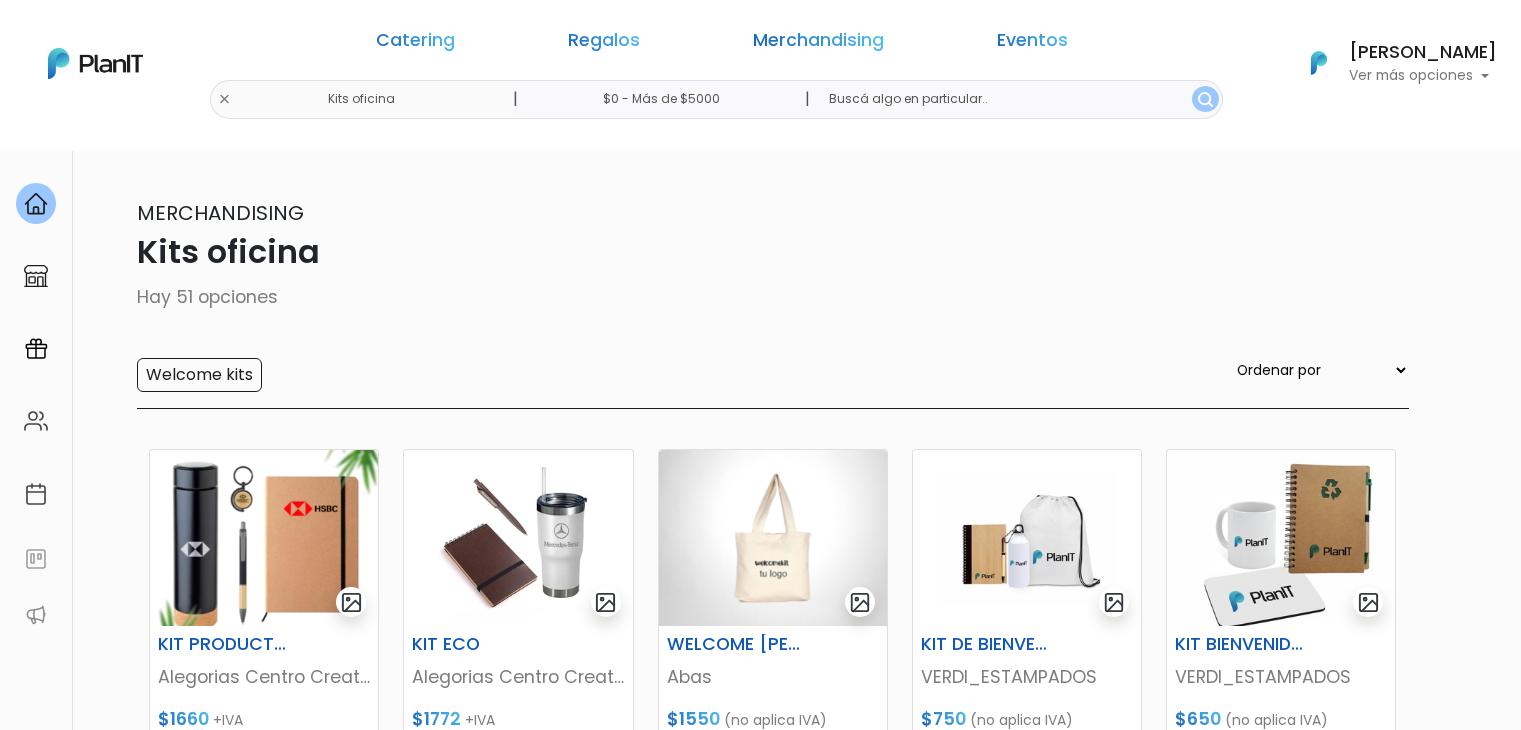 scroll, scrollTop: 0, scrollLeft: 0, axis: both 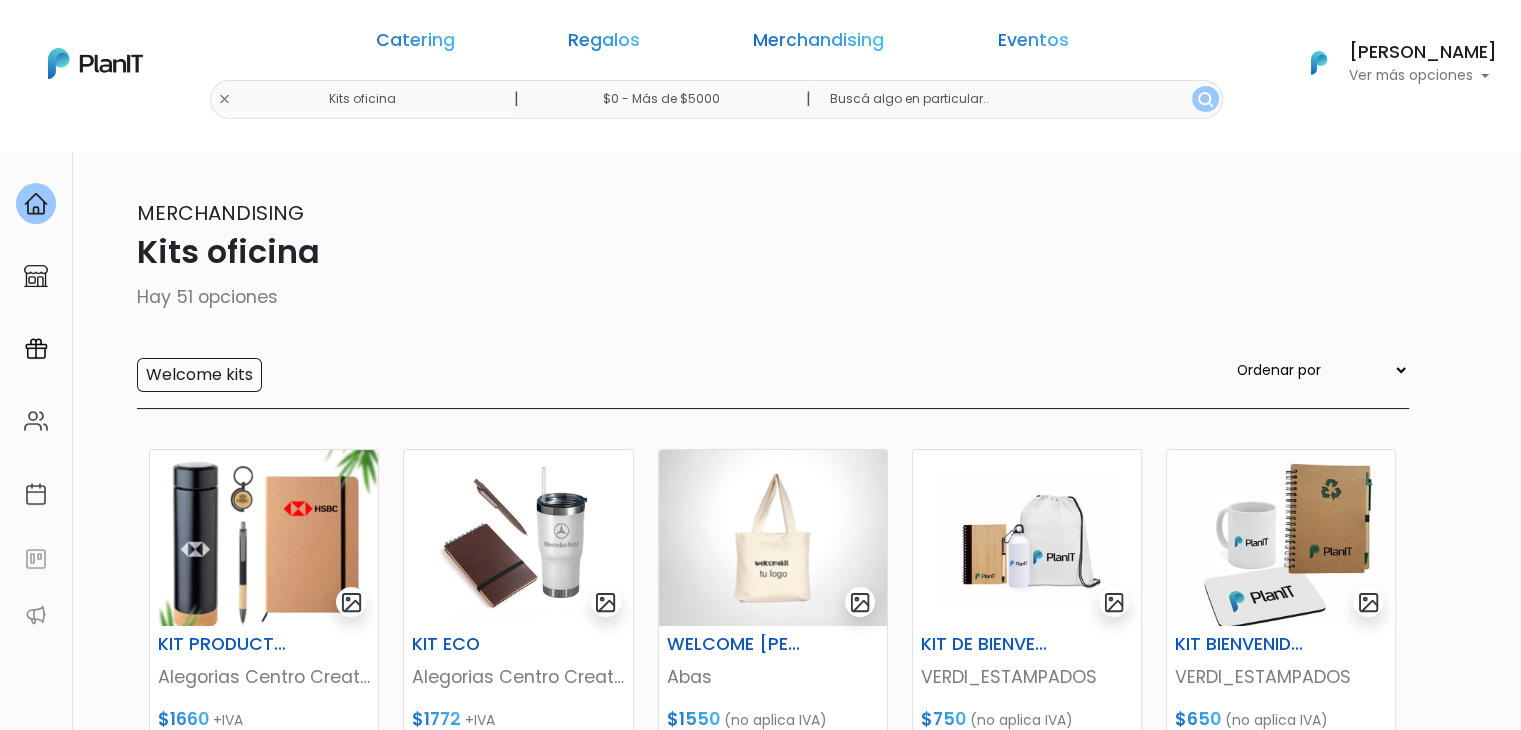 click on "keyboard_arrow_down" at bounding box center (1446, 1917) 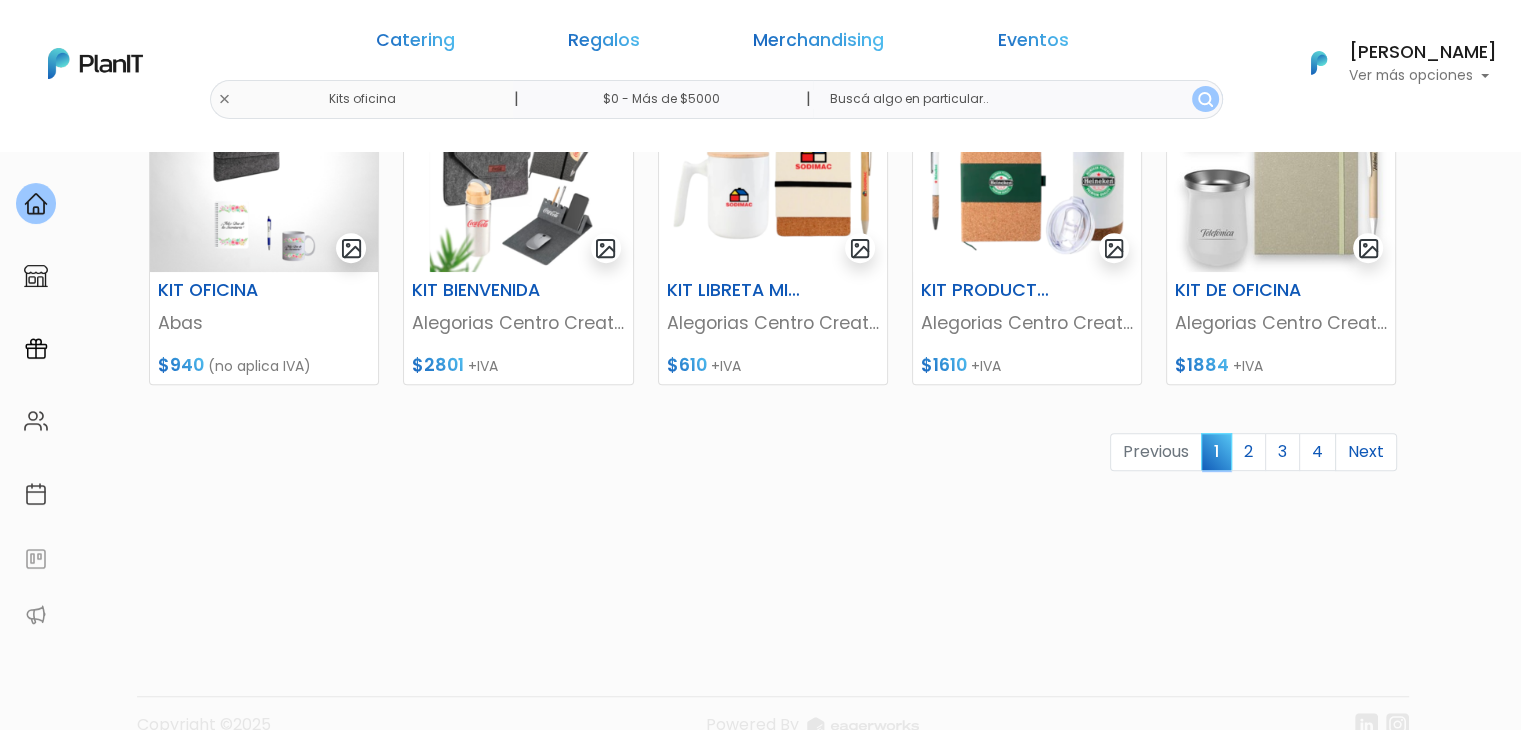scroll, scrollTop: 996, scrollLeft: 0, axis: vertical 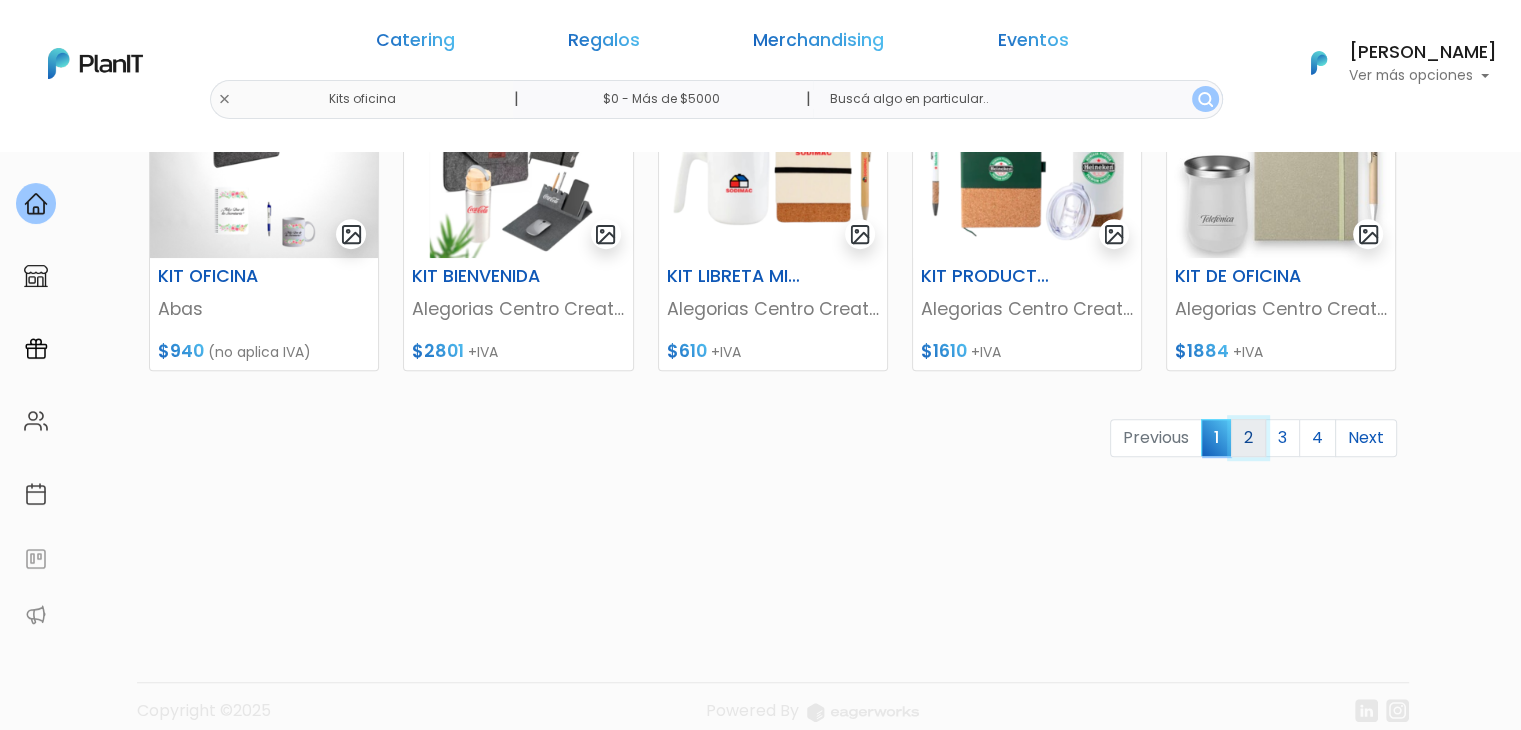 click on "2" at bounding box center [1248, 438] 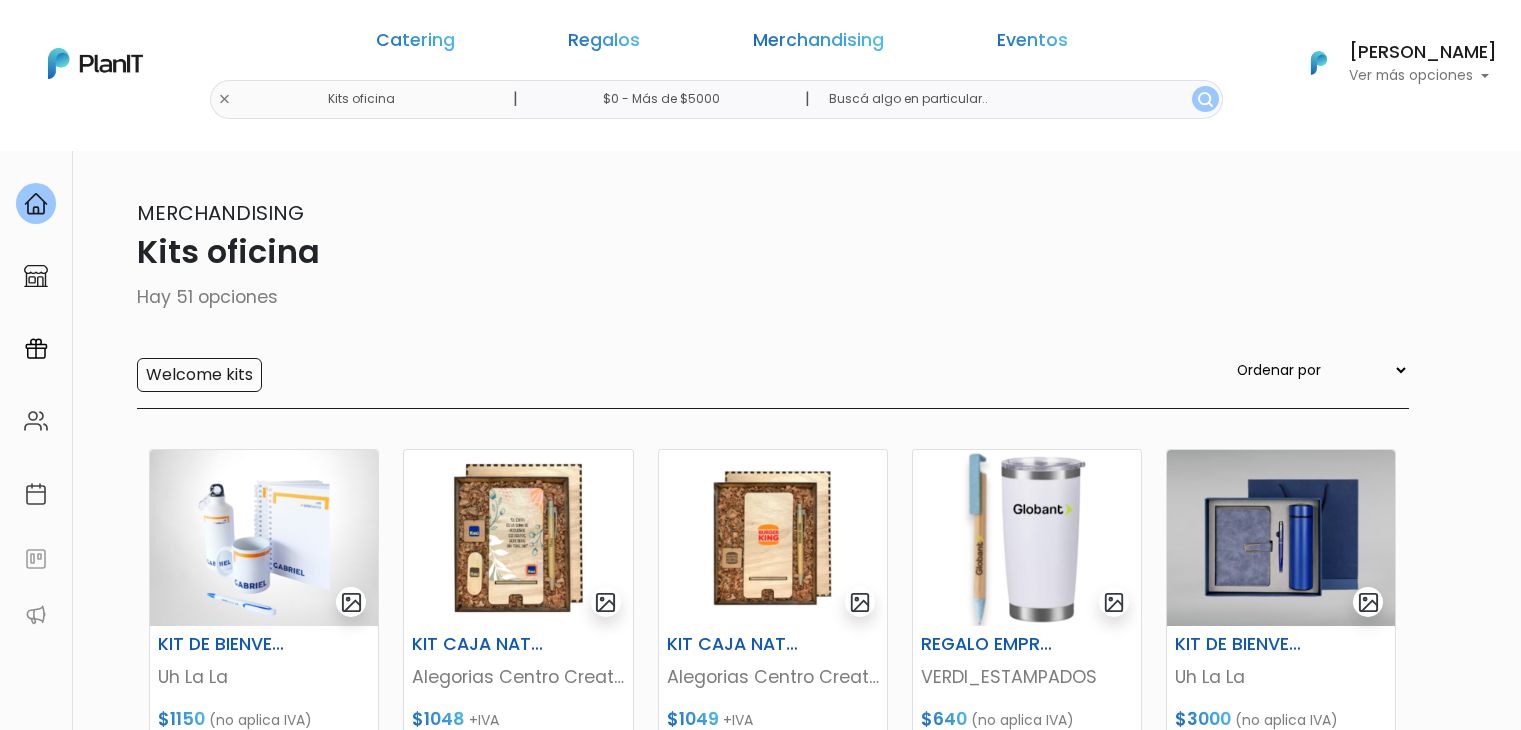 scroll, scrollTop: 570, scrollLeft: 0, axis: vertical 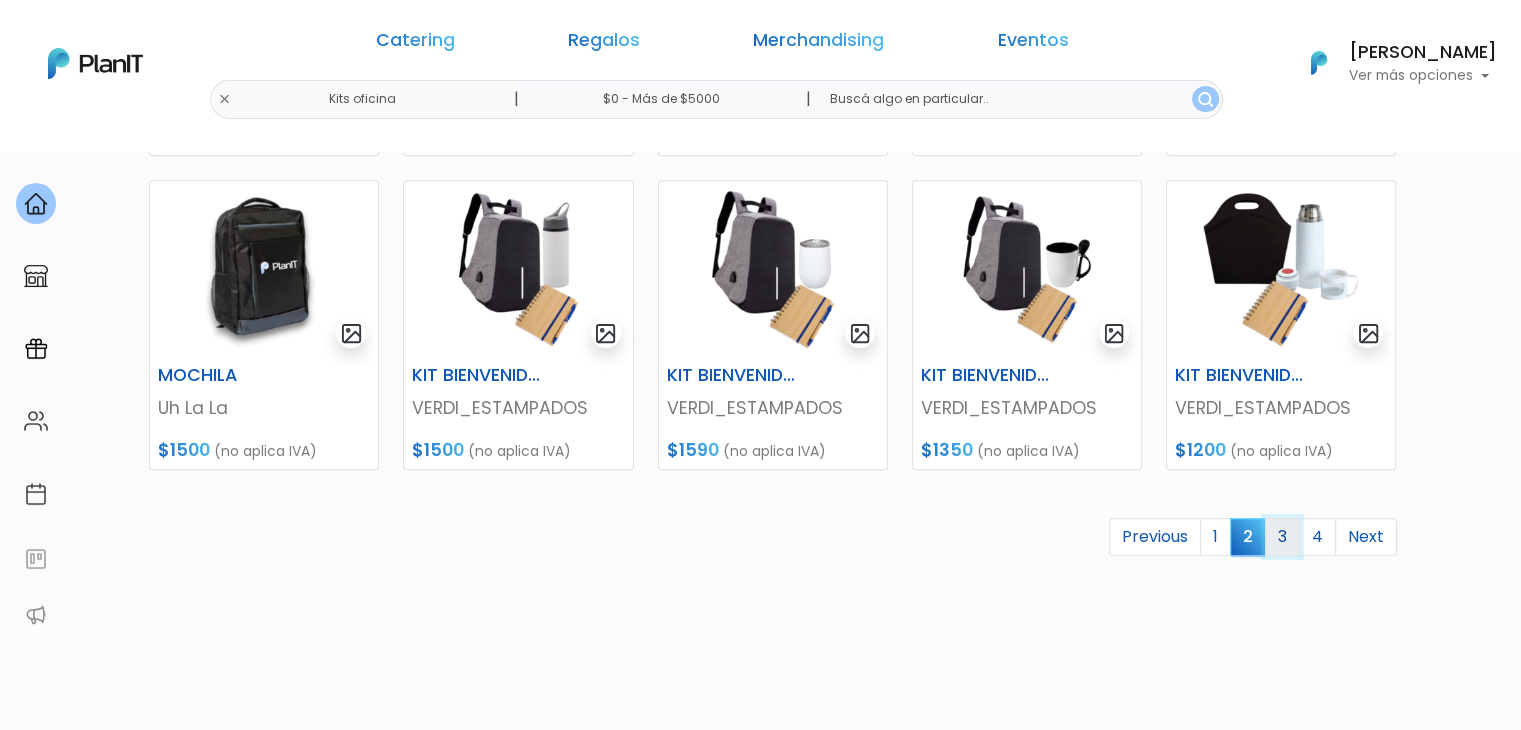 click on "3" at bounding box center (1282, 537) 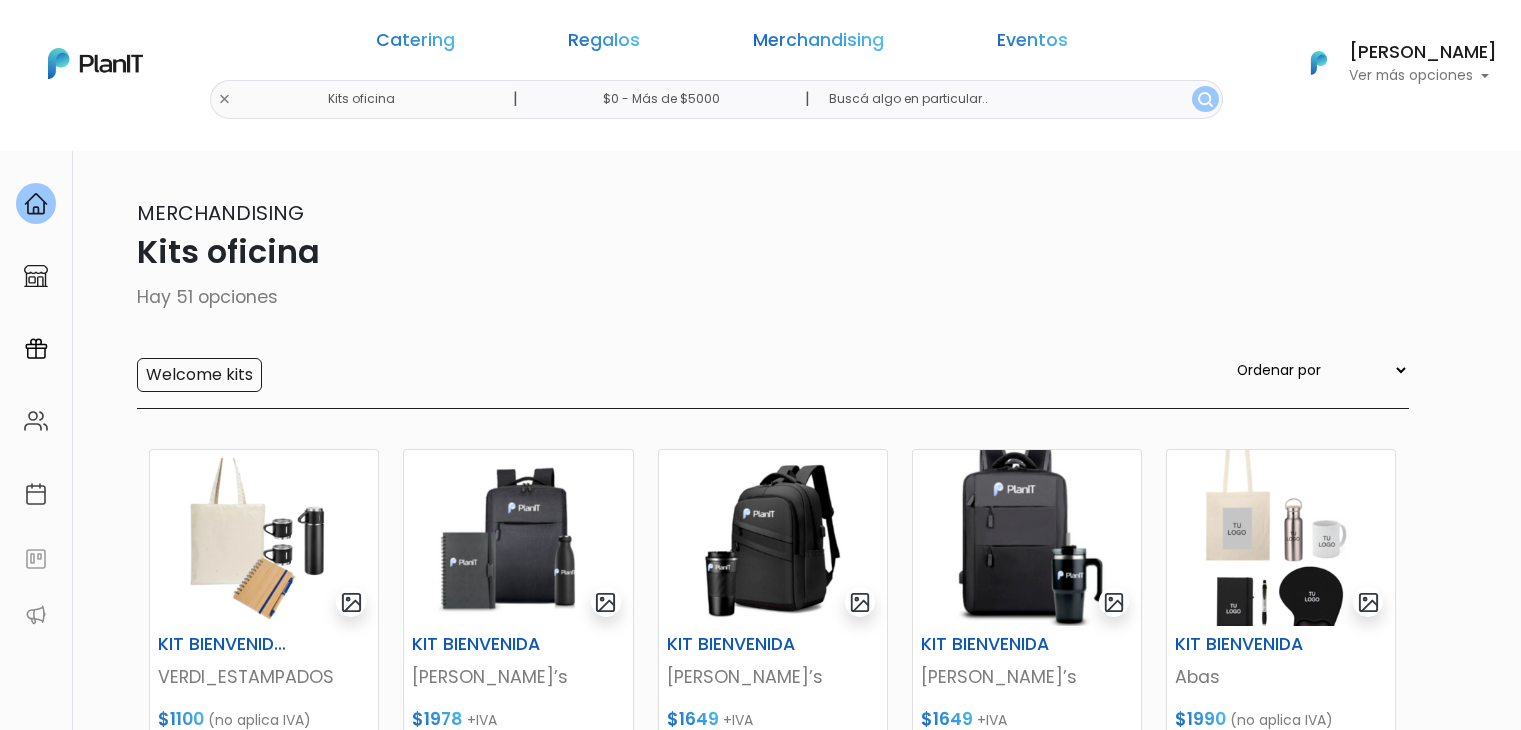 scroll, scrollTop: 64, scrollLeft: 0, axis: vertical 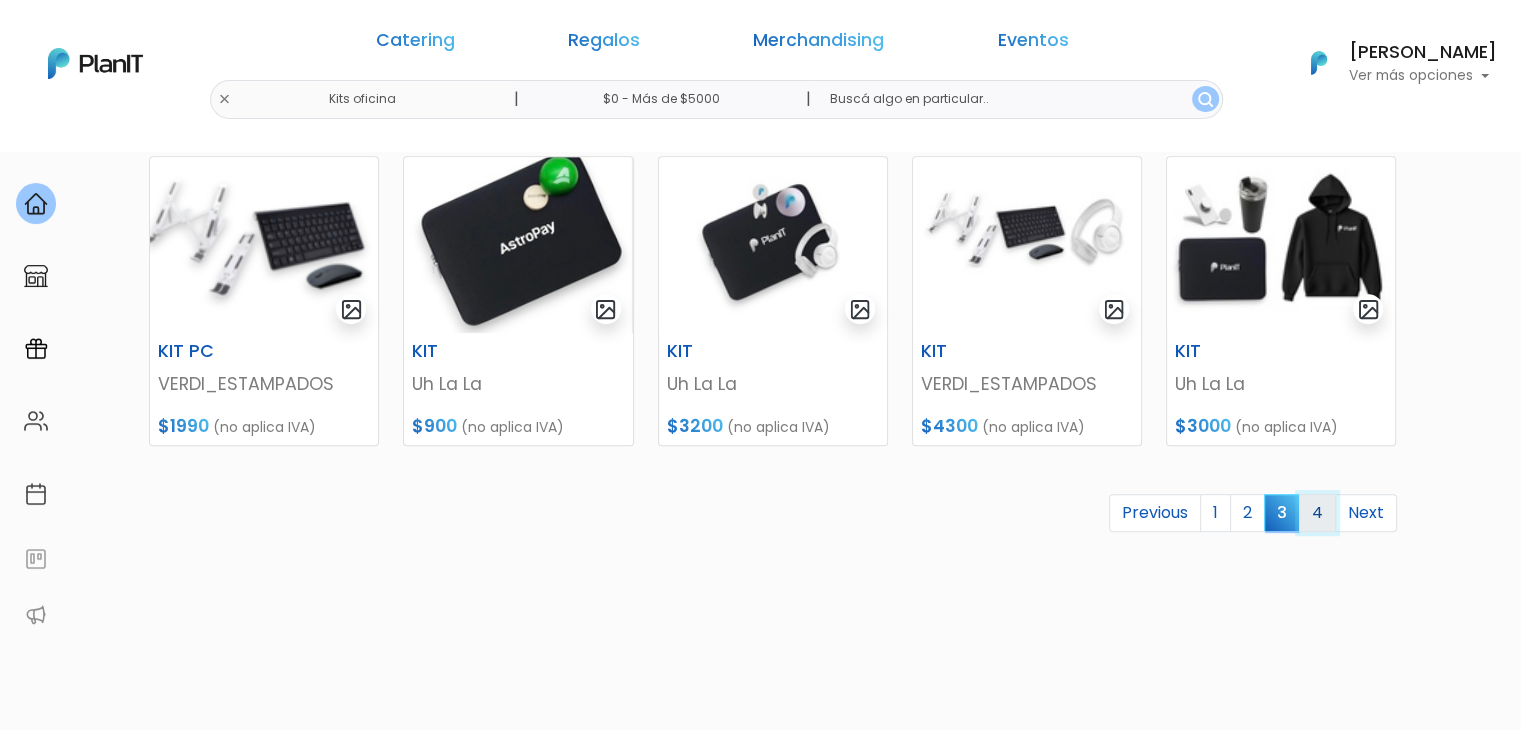 click on "4" at bounding box center (1317, 513) 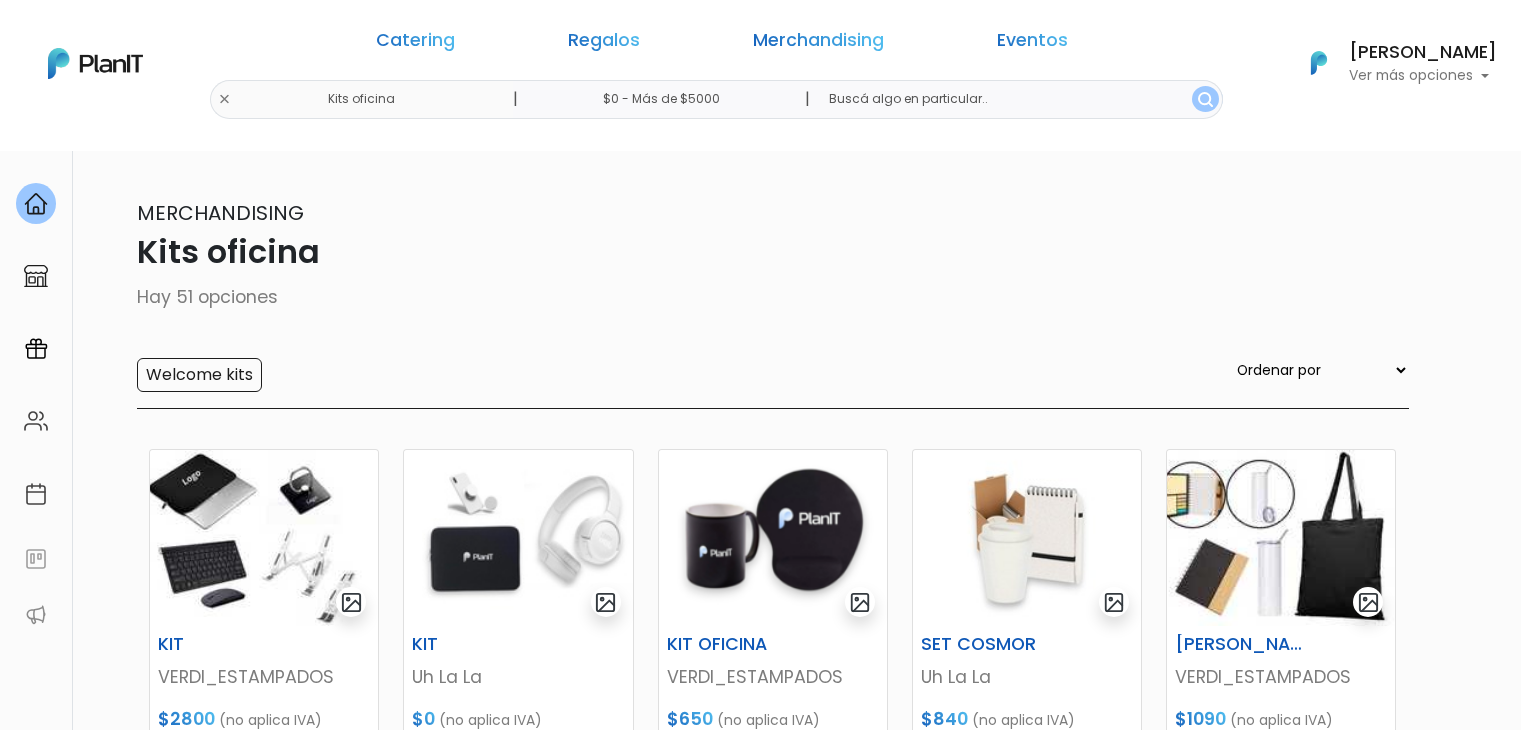 scroll, scrollTop: 246, scrollLeft: 0, axis: vertical 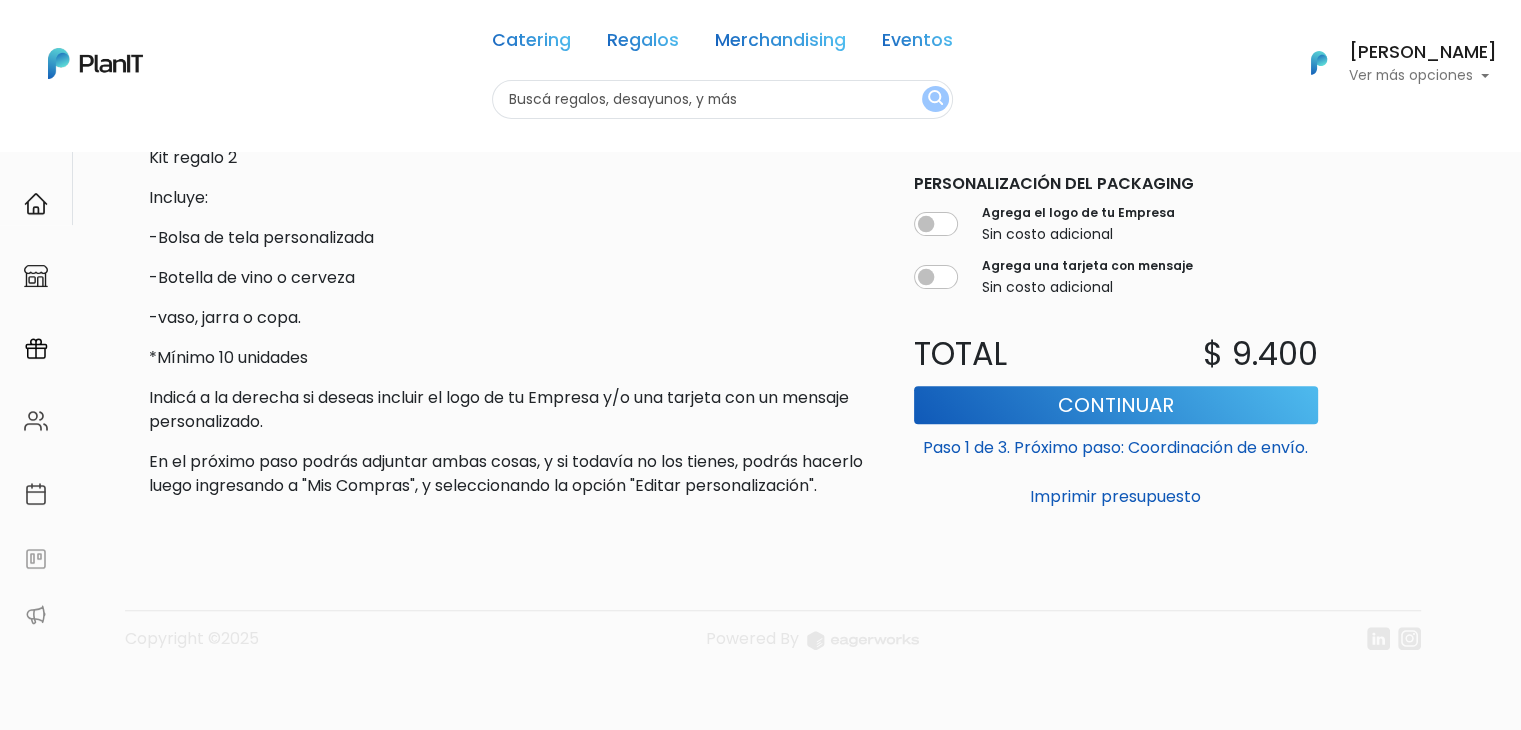 click on "-Bolsa de tela  personalizada" at bounding box center (511, 238) 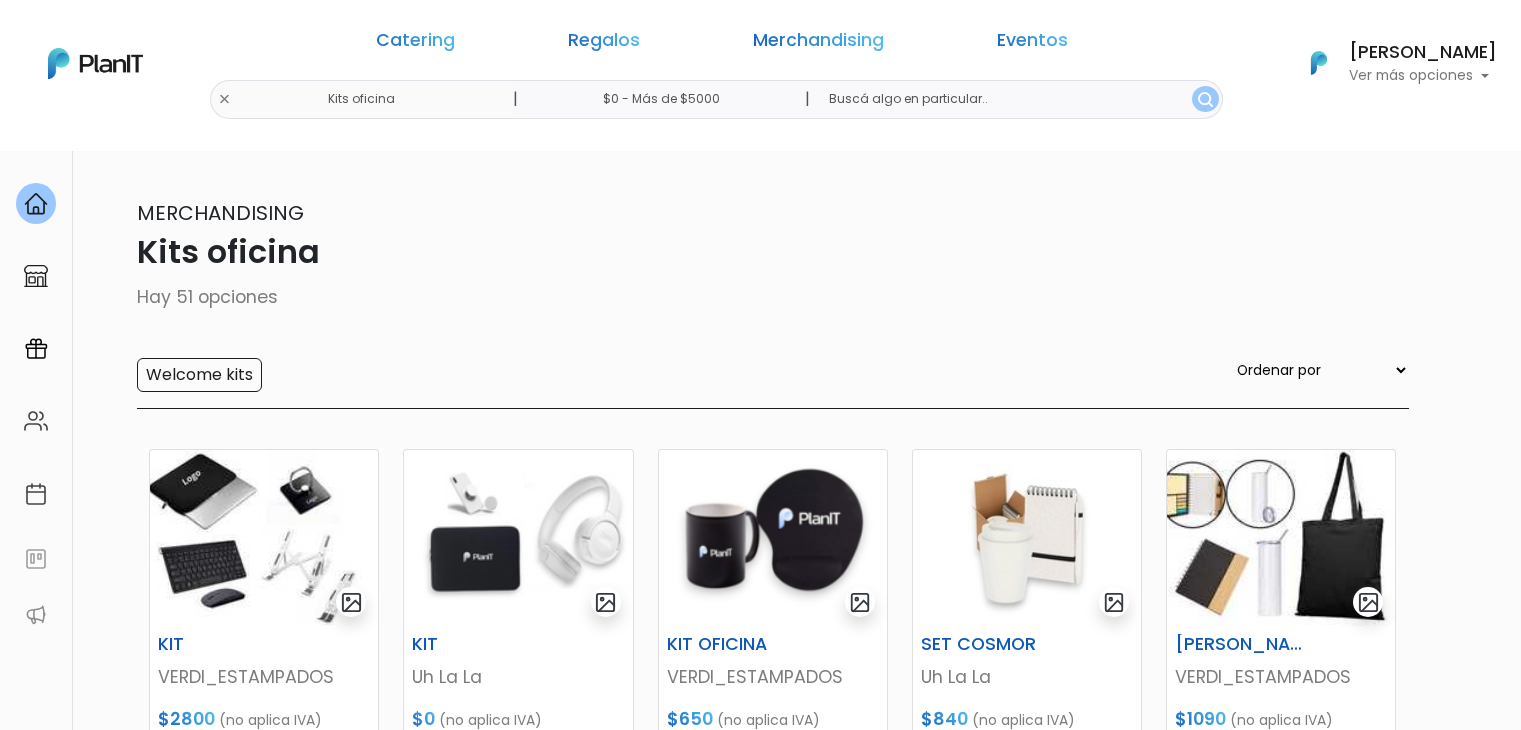 scroll, scrollTop: 0, scrollLeft: 0, axis: both 